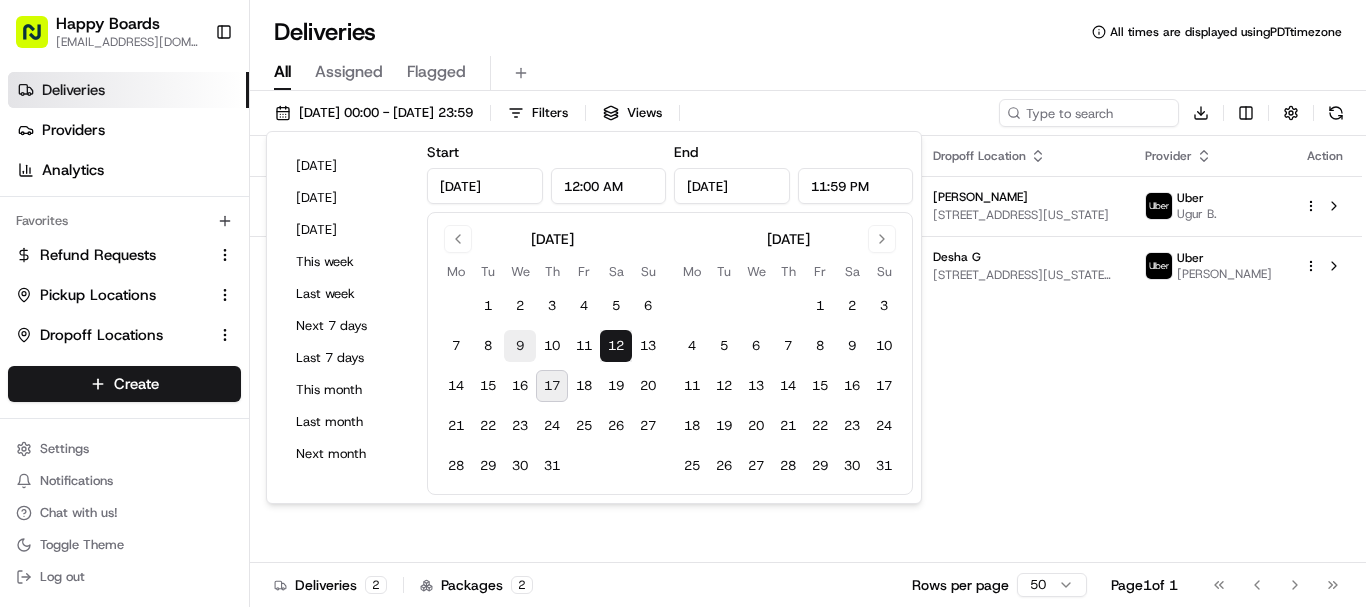 scroll, scrollTop: 0, scrollLeft: 0, axis: both 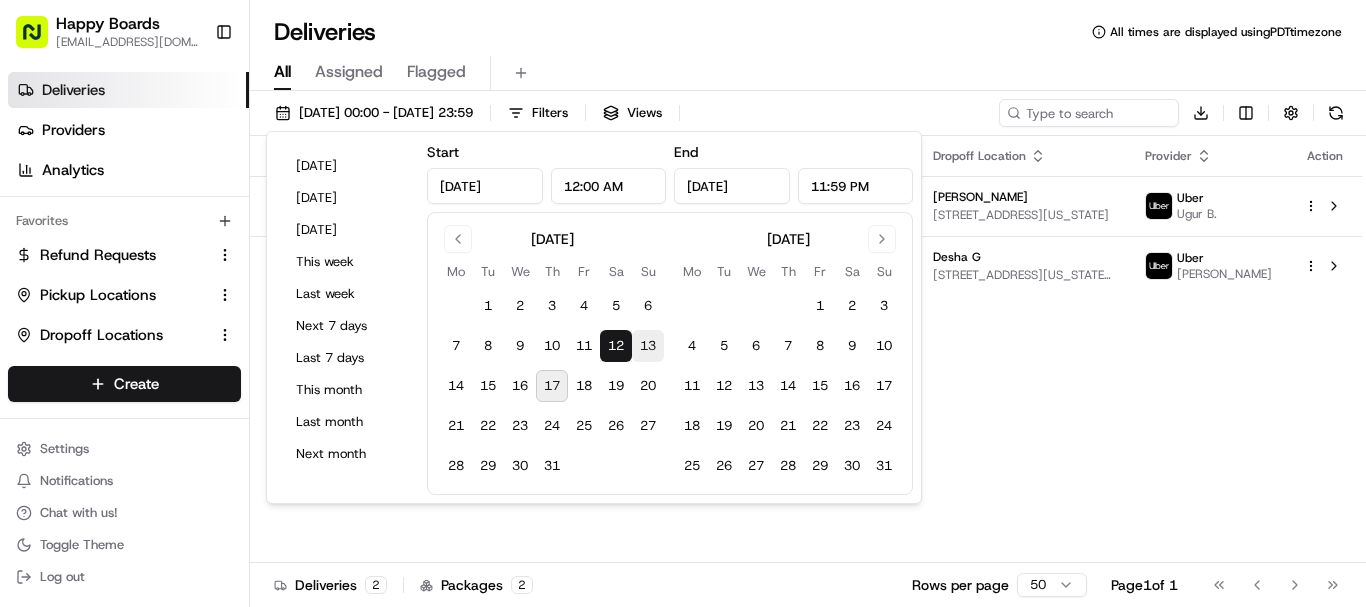 click on "13" at bounding box center (648, 346) 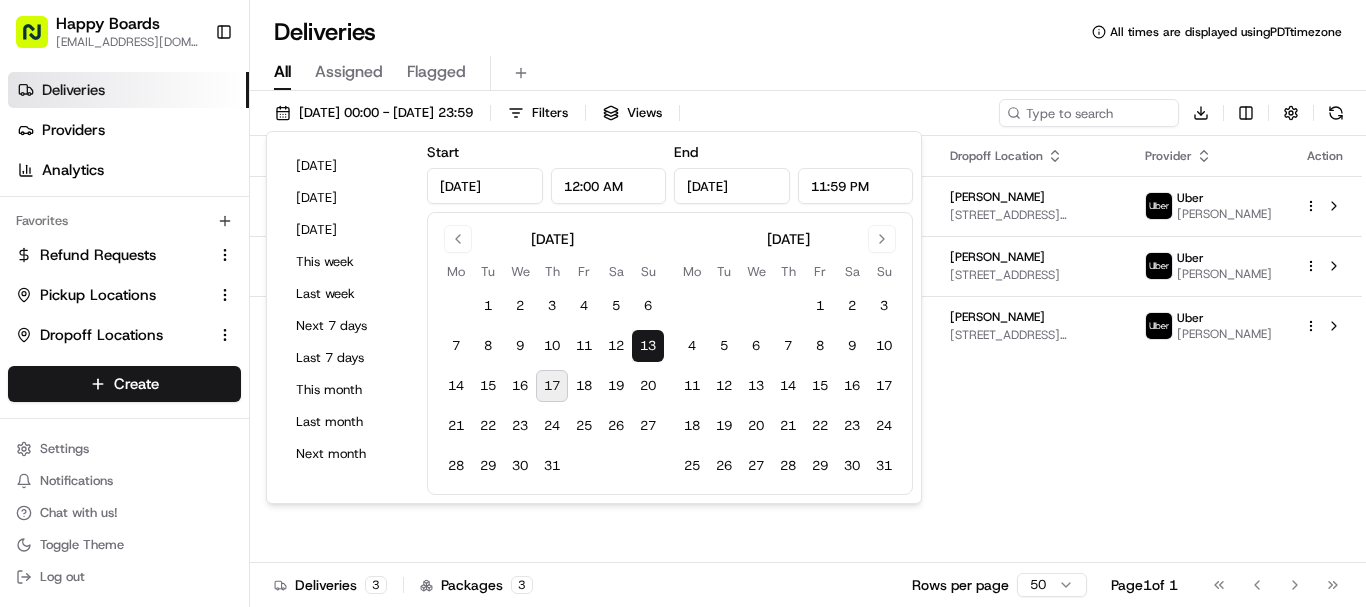 click on "Deliveries All times are displayed using  PDT  timezone" at bounding box center (808, 32) 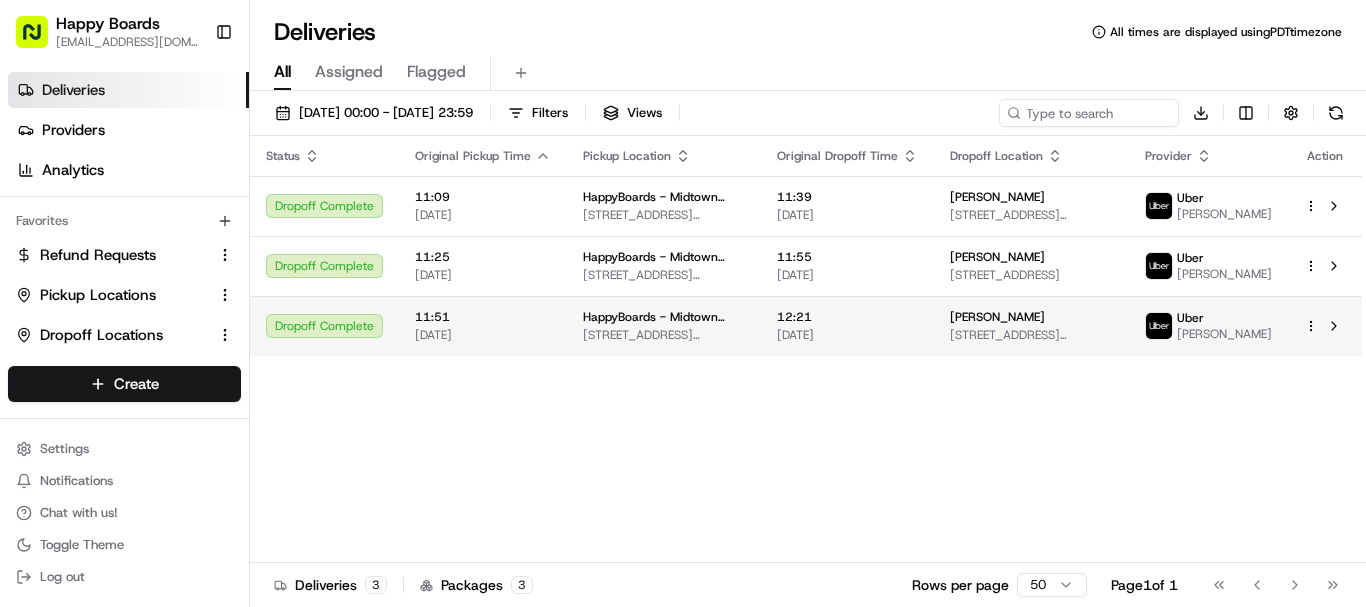click on "Sara D" at bounding box center (1031, 317) 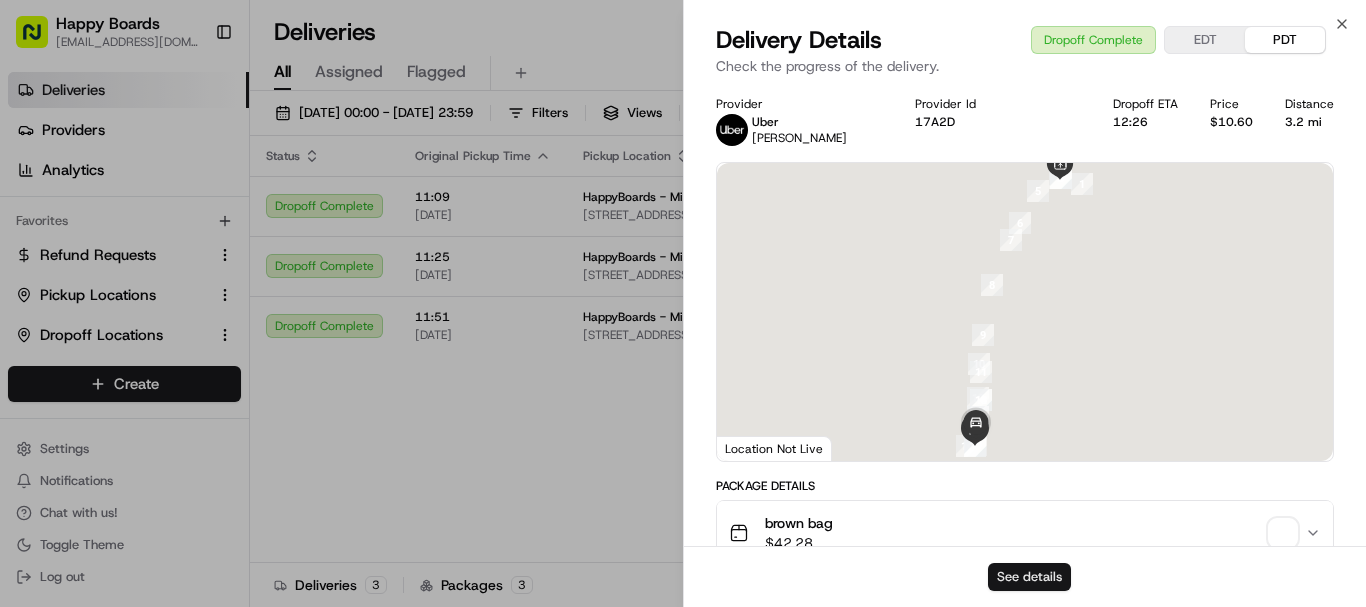 click on "See details" at bounding box center [1029, 577] 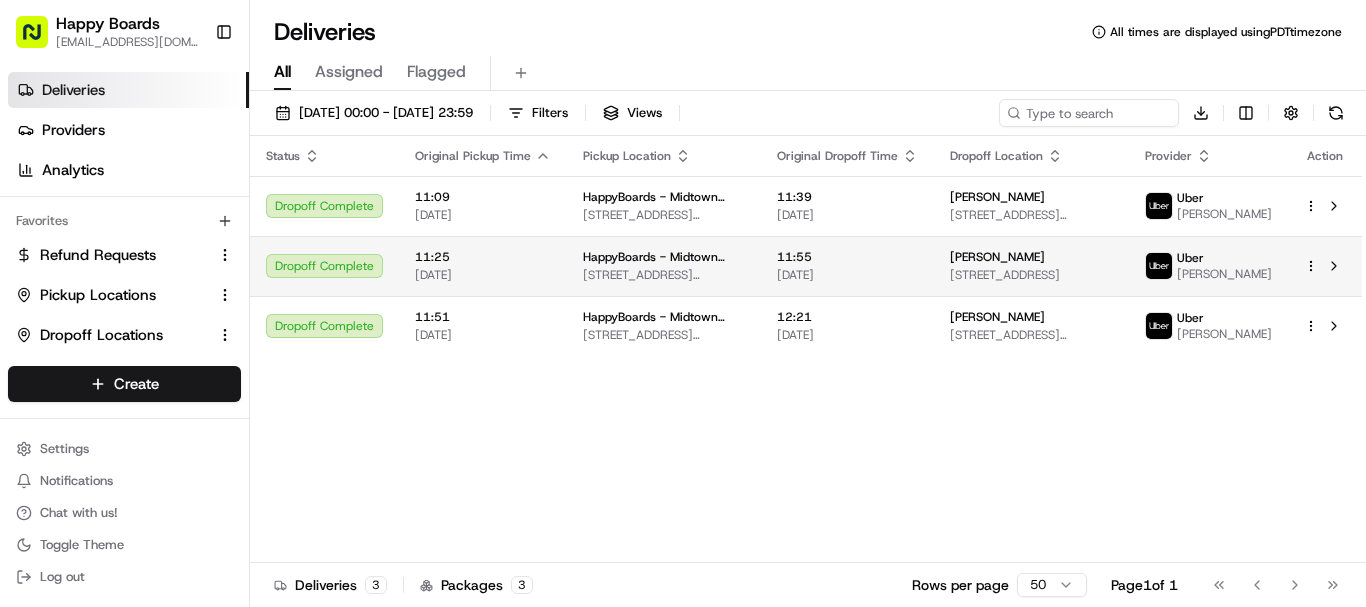 click on "1382 Bedford Ave #4a, Brooklyn, NY 11216, USA" at bounding box center [1031, 275] 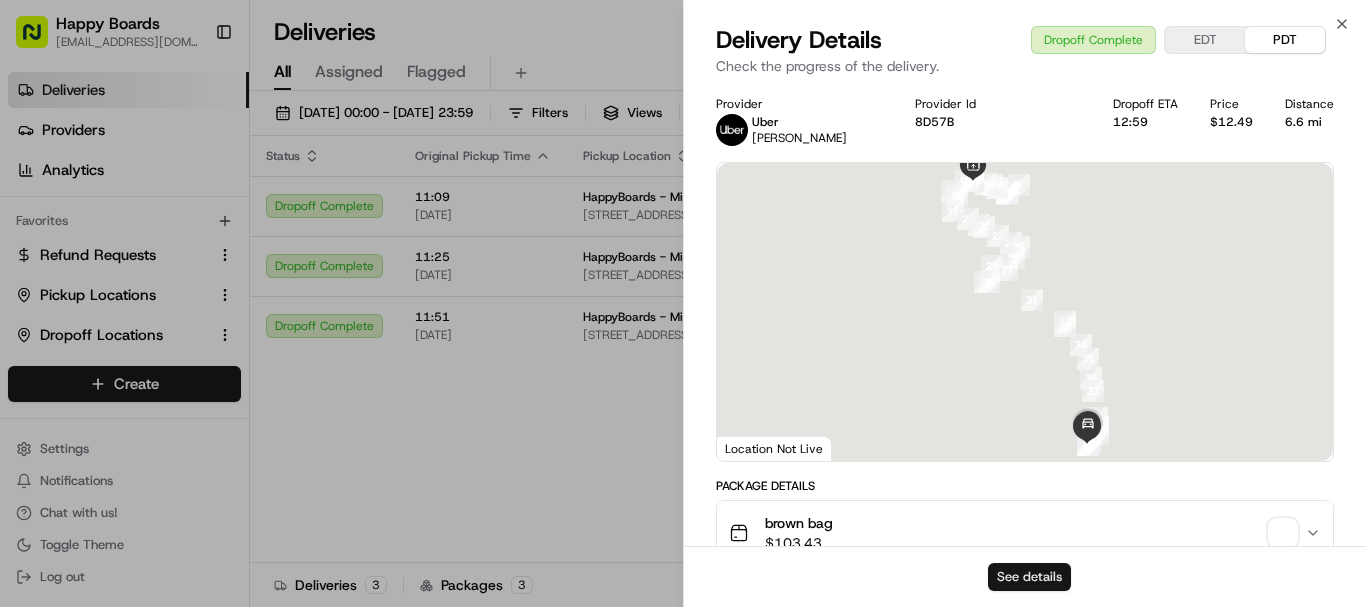 click on "See details" at bounding box center (1029, 577) 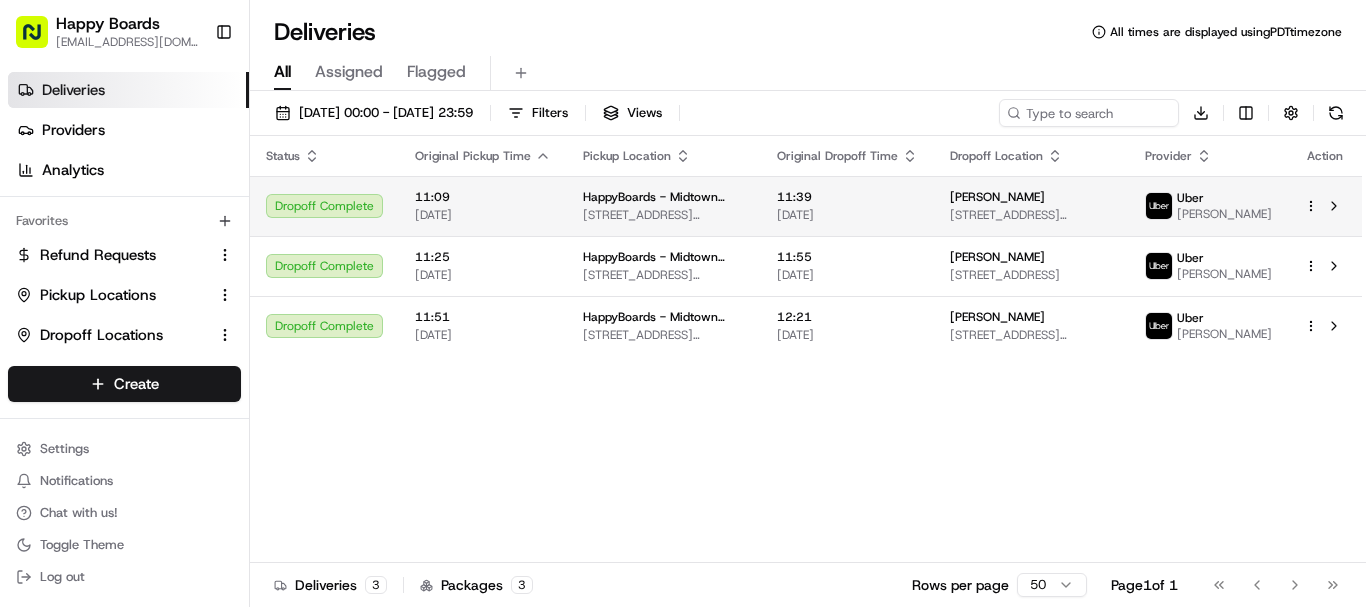 click on "[PERSON_NAME]" at bounding box center (1031, 197) 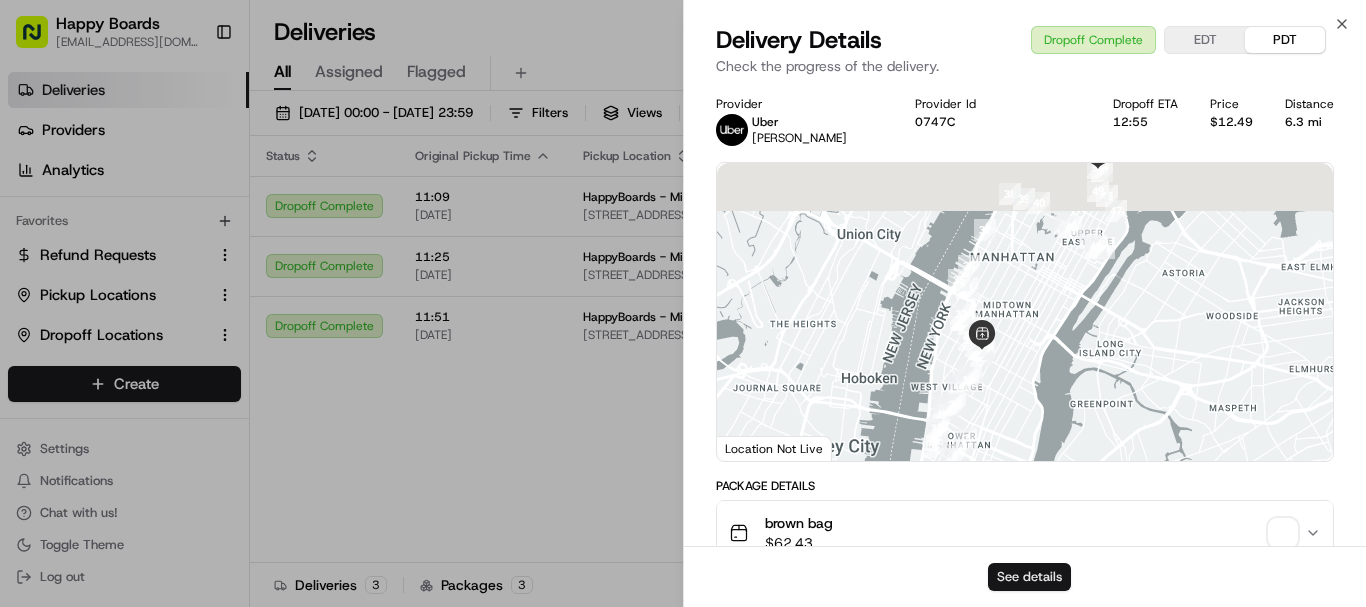click on "See details" at bounding box center [1029, 577] 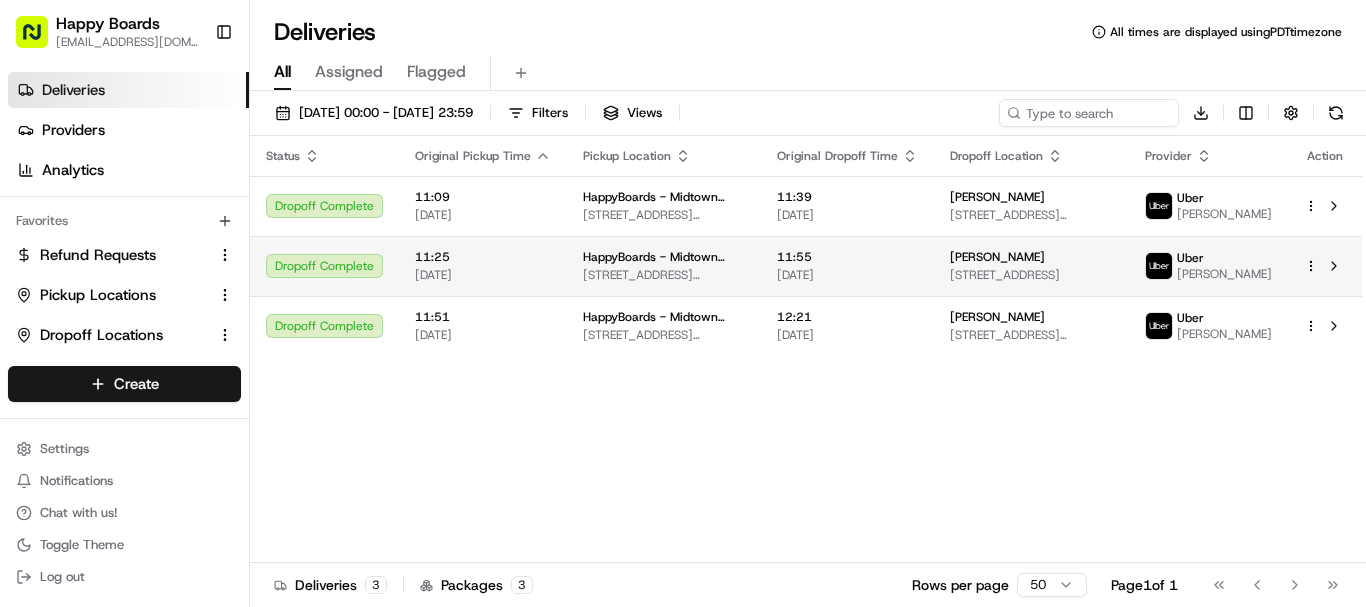 click on "Happy Boards ankit@a7v.co Toggle Sidebar Deliveries Providers Analytics Favorites Refund Requests Pickup Locations Dropoff Locations Billing Main Menu Members & Organization Organization Users Roles Preferences Customization Tracking Orchestration Automations Dispatch Strategy Locations Pickup Locations Dropoff Locations Billing Billing Refund Requests Integrations Notification Triggers Webhooks API Keys Request Logs Create Settings Notifications Chat with us! Toggle Theme Log out Deliveries All times are displayed using  PDT  timezone All Assigned Flagged 13/07/2025 00:00 - 13/07/2025 23:59 Filters Views Download Status Original Pickup Time Pickup Location Original Dropoff Time Dropoff Location Provider Action Dropoff Complete 11:09 13/07/2025 HappyBoards - Midtown New 112 W 25th St, New York, NY 10001, US 11:39 13/07/2025 Claudia N. 1214 5th Ave #45d, New York, NY 10029, USA Uber Antonio M. Dropoff Complete 11:25 13/07/2025 HappyBoards - Midtown New 112 W 25th St, New York, NY 10001, US Uber" at bounding box center [683, 303] 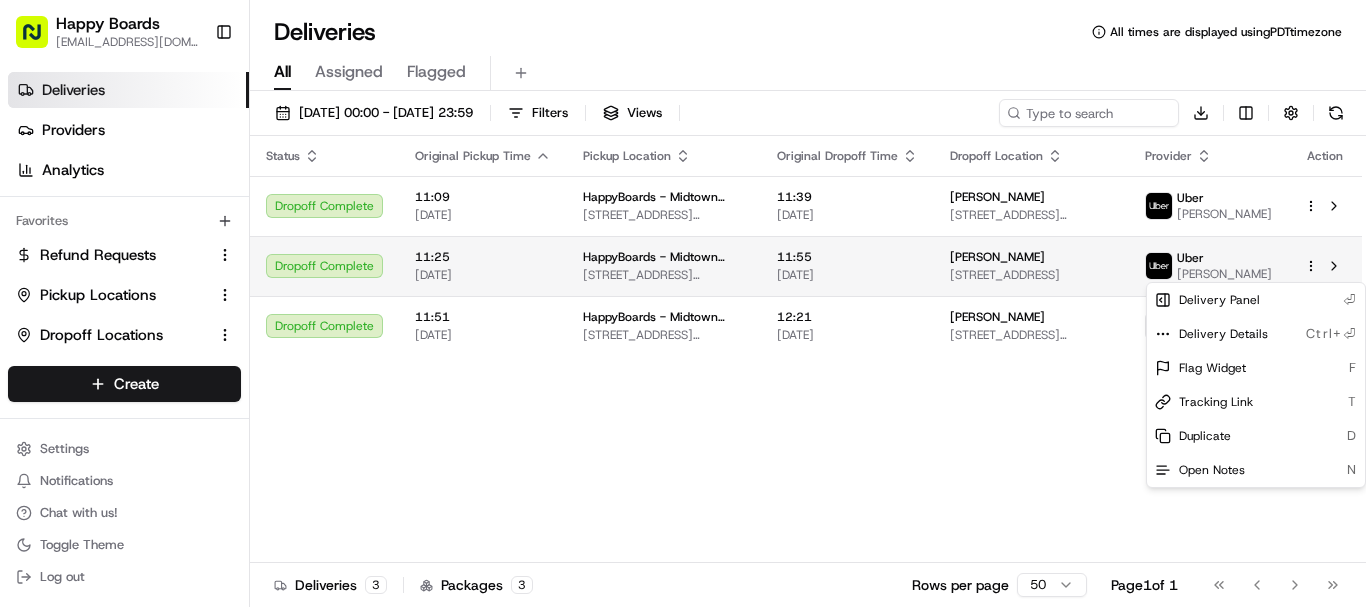 click on "Happy Boards ankit@a7v.co Toggle Sidebar Deliveries Providers Analytics Favorites Refund Requests Pickup Locations Dropoff Locations Billing Main Menu Members & Organization Organization Users Roles Preferences Customization Tracking Orchestration Automations Dispatch Strategy Locations Pickup Locations Dropoff Locations Billing Billing Refund Requests Integrations Notification Triggers Webhooks API Keys Request Logs Create Settings Notifications Chat with us! Toggle Theme Log out Deliveries All times are displayed using  PDT  timezone All Assigned Flagged 13/07/2025 00:00 - 13/07/2025 23:59 Filters Views Download Status Original Pickup Time Pickup Location Original Dropoff Time Dropoff Location Provider Action Dropoff Complete 11:09 13/07/2025 HappyBoards - Midtown New 112 W 25th St, New York, NY 10001, US 11:39 13/07/2025 Claudia N. 1214 5th Ave #45d, New York, NY 10029, USA Uber Antonio M. Dropoff Complete 11:25 13/07/2025 HappyBoards - Midtown New 112 W 25th St, New York, NY 10001, US Uber" at bounding box center (683, 303) 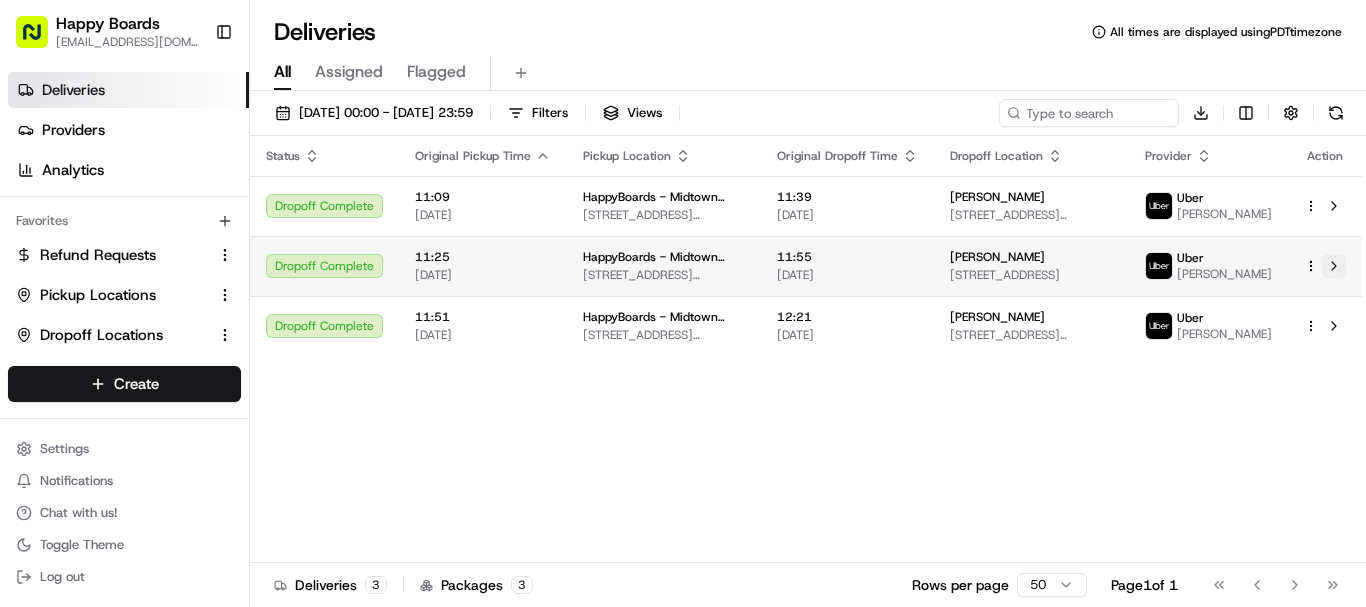 click at bounding box center (1334, 266) 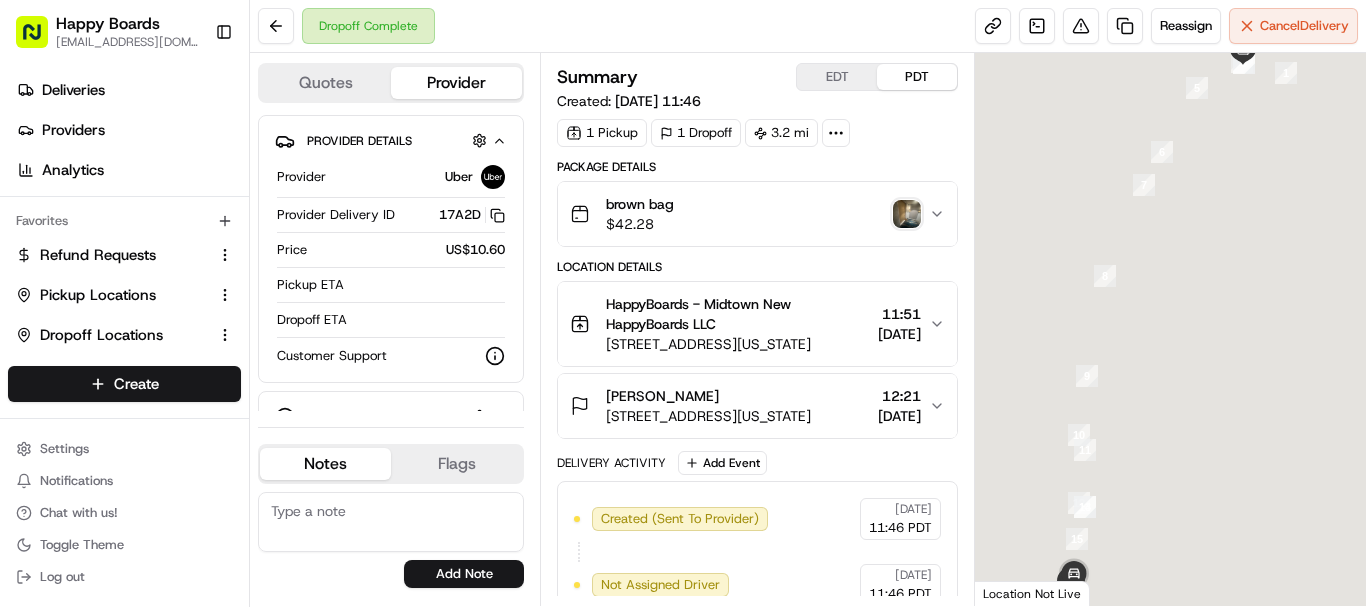 scroll, scrollTop: 0, scrollLeft: 0, axis: both 